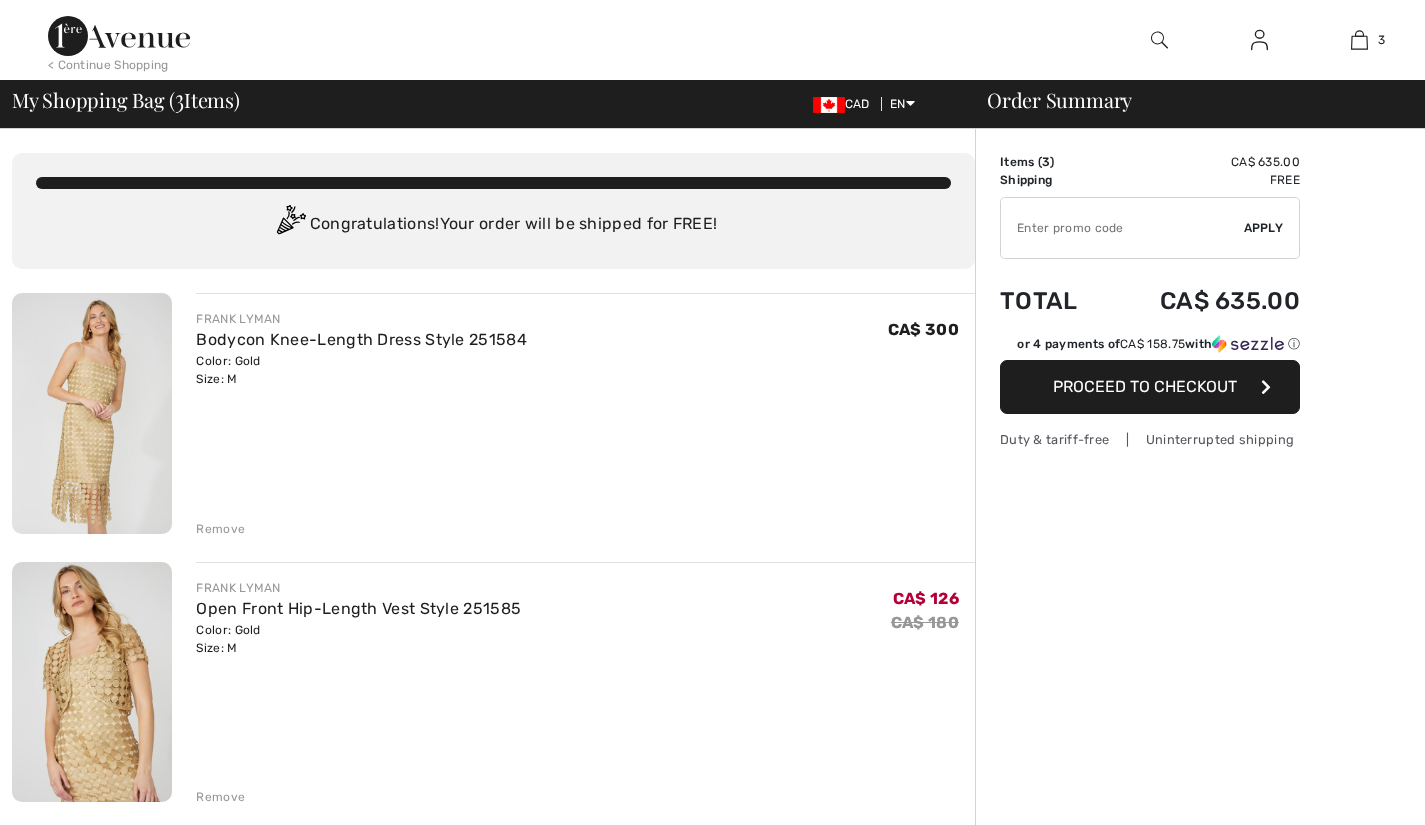 scroll, scrollTop: 0, scrollLeft: 0, axis: both 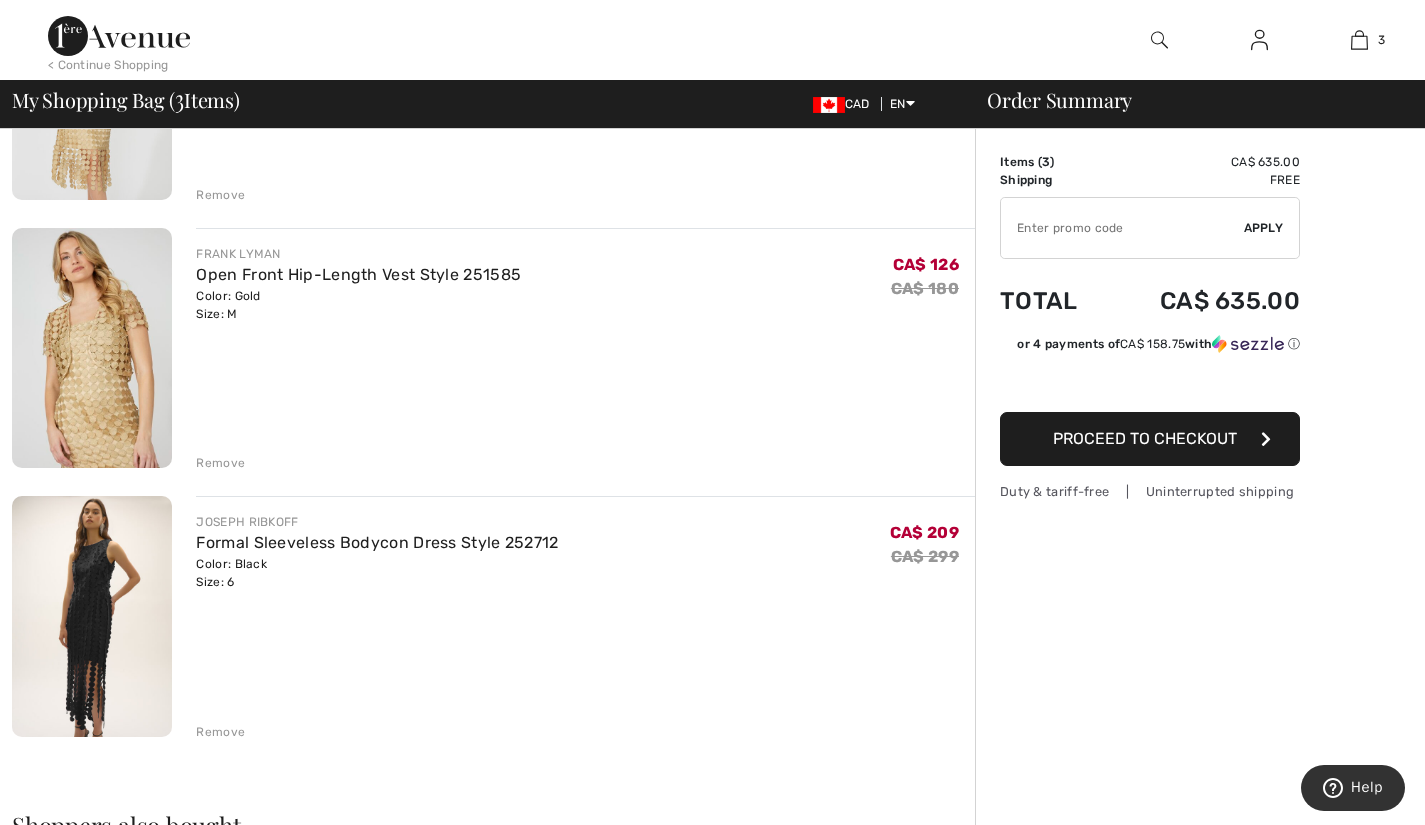click at bounding box center (92, 616) 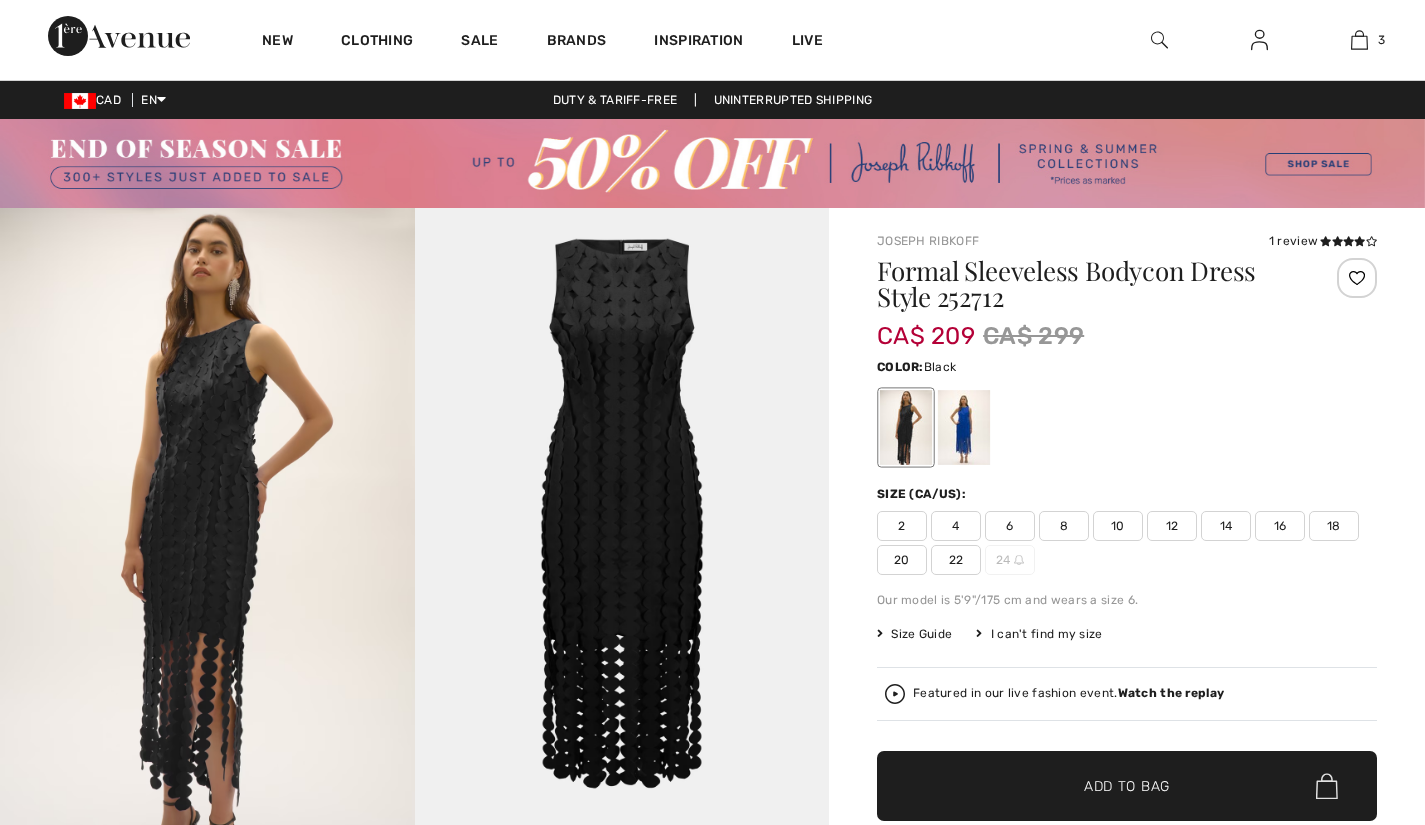 scroll, scrollTop: 0, scrollLeft: 0, axis: both 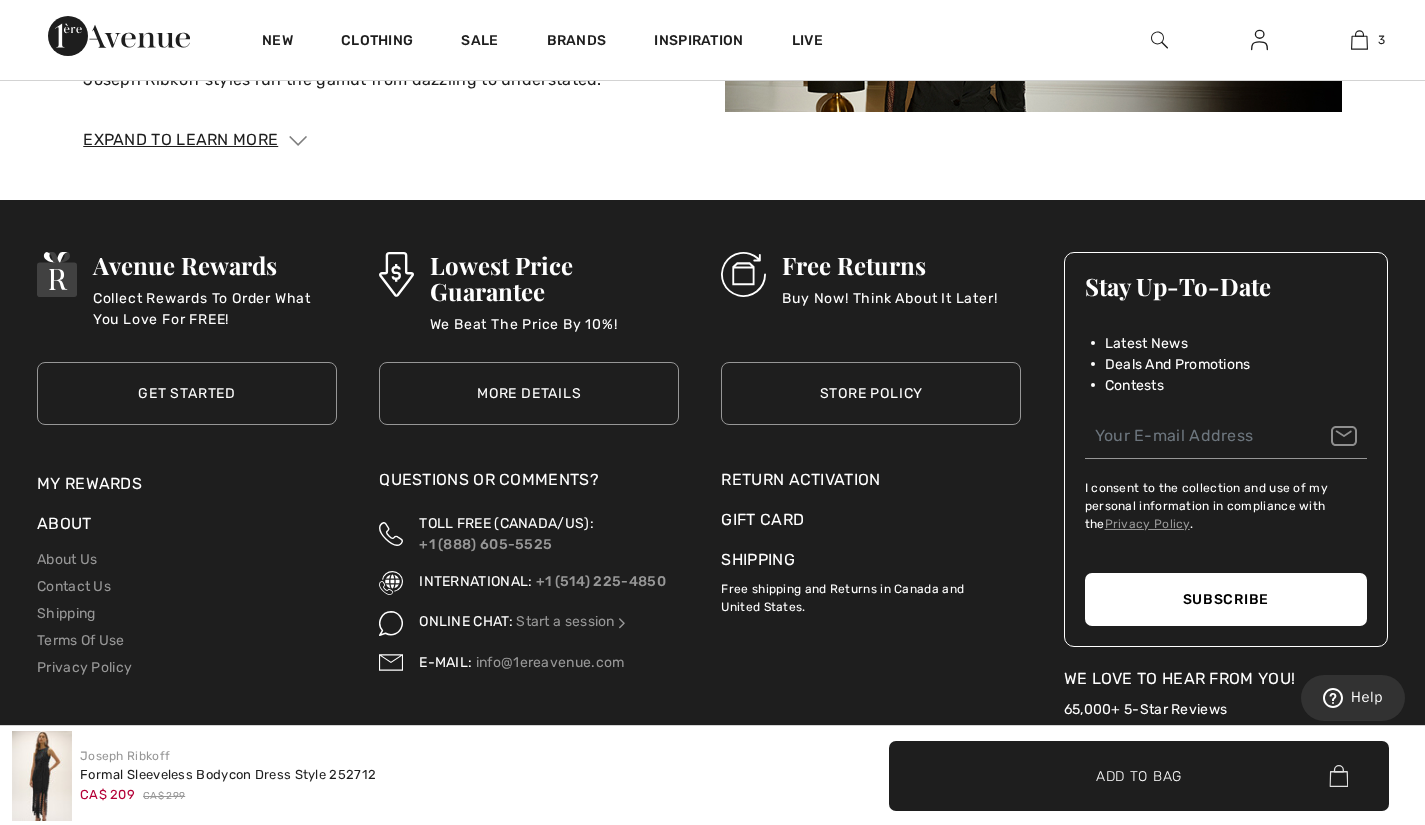 click on "Free Returns" at bounding box center [889, 265] 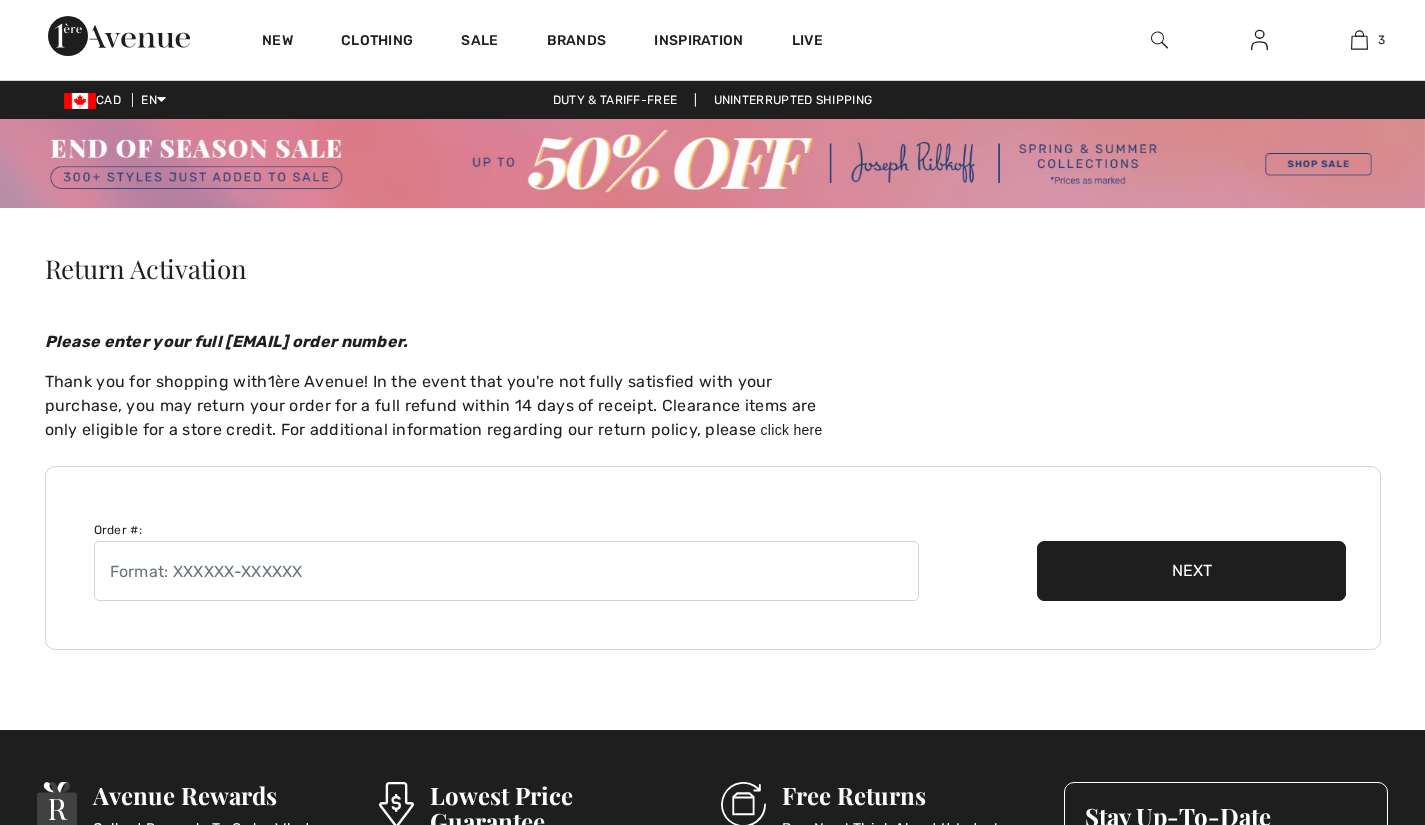 scroll, scrollTop: 0, scrollLeft: 0, axis: both 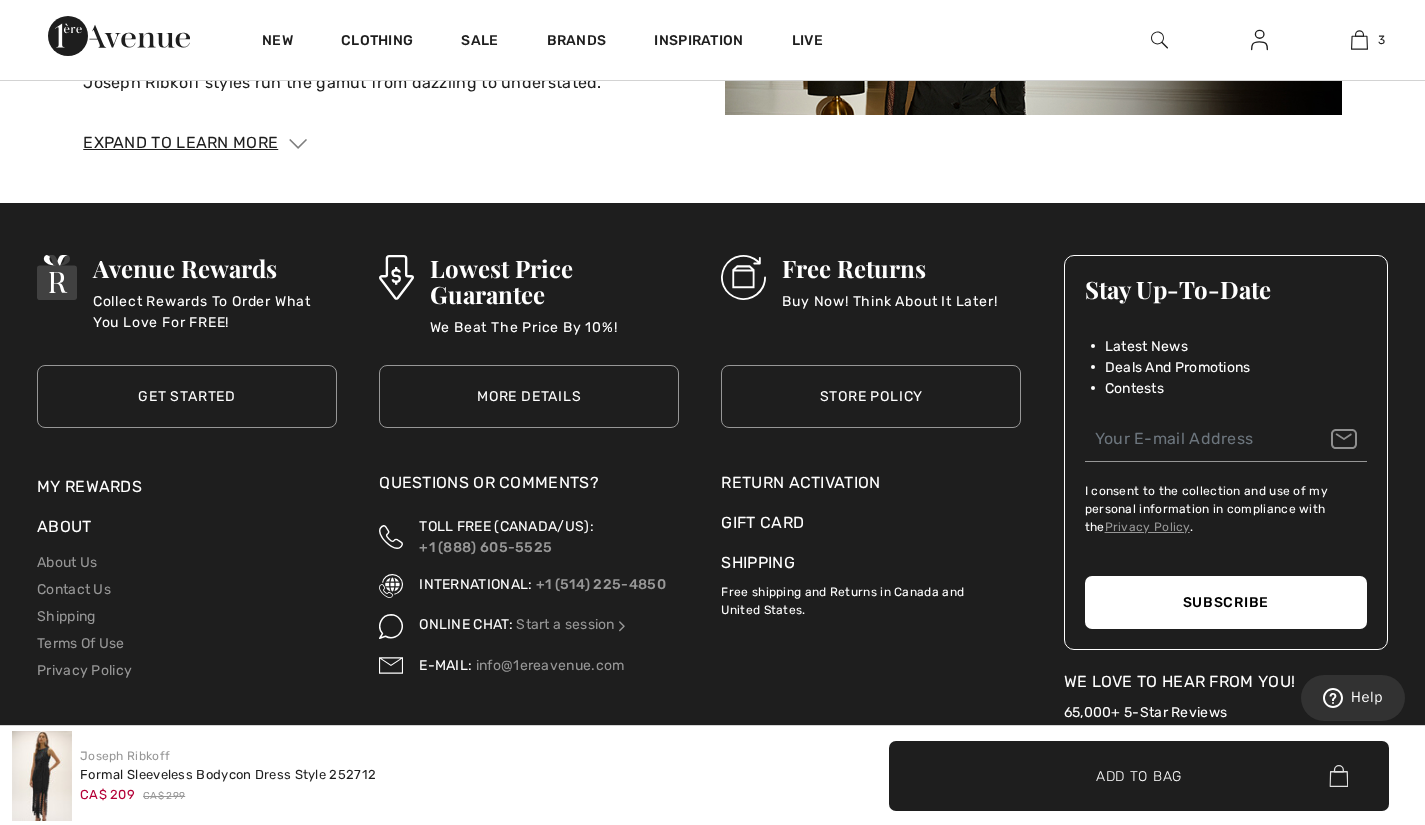 click on "Store Policy" at bounding box center [871, 396] 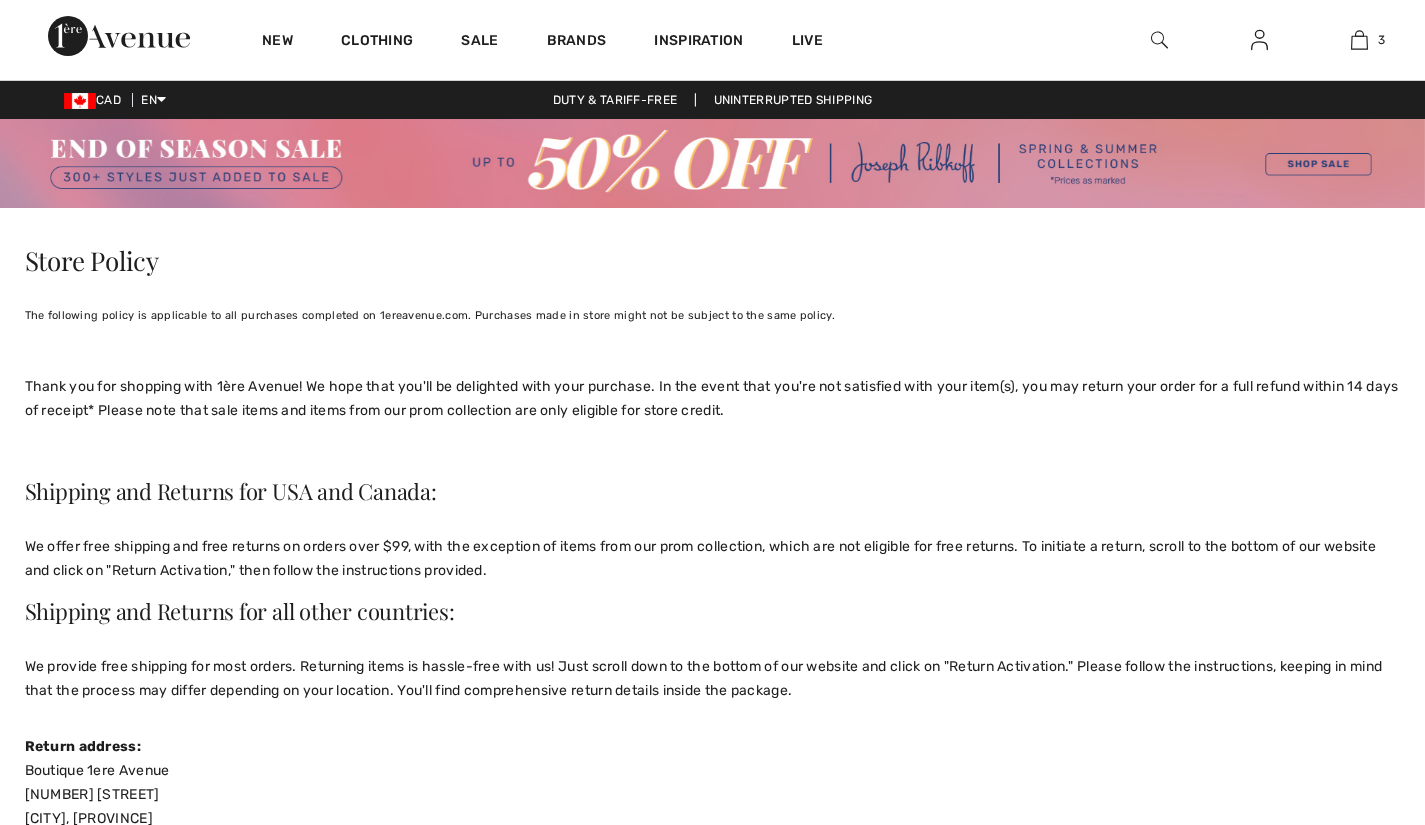 scroll, scrollTop: 0, scrollLeft: 0, axis: both 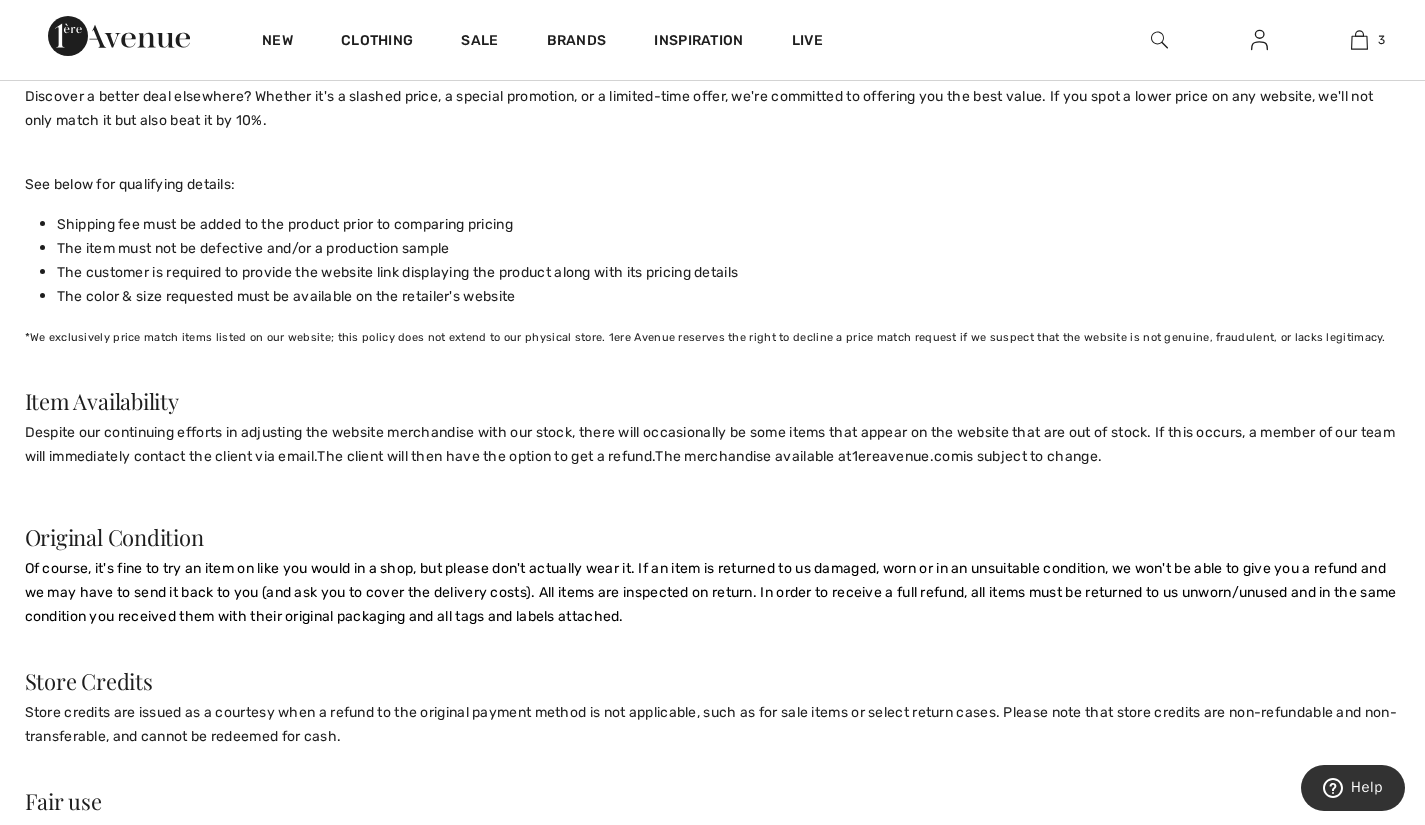 click on "Store credits are issued as a courtesy when a refund to the original payment method is not applicable, such as for sale items or select return cases. Please note that store credits are non-refundable and non-transferable, and cannot be redeemed for cash." at bounding box center [713, 724] 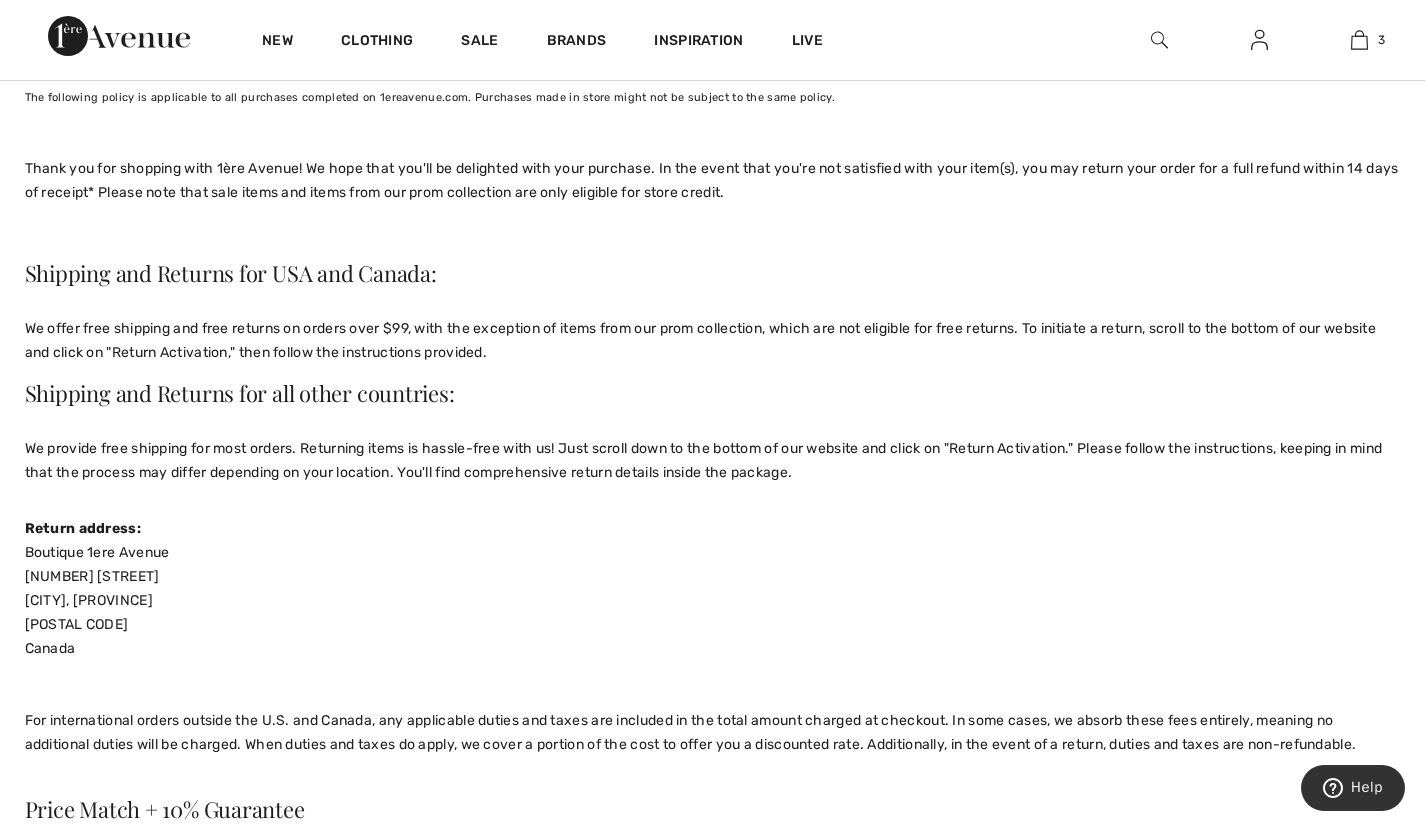 scroll, scrollTop: 0, scrollLeft: 0, axis: both 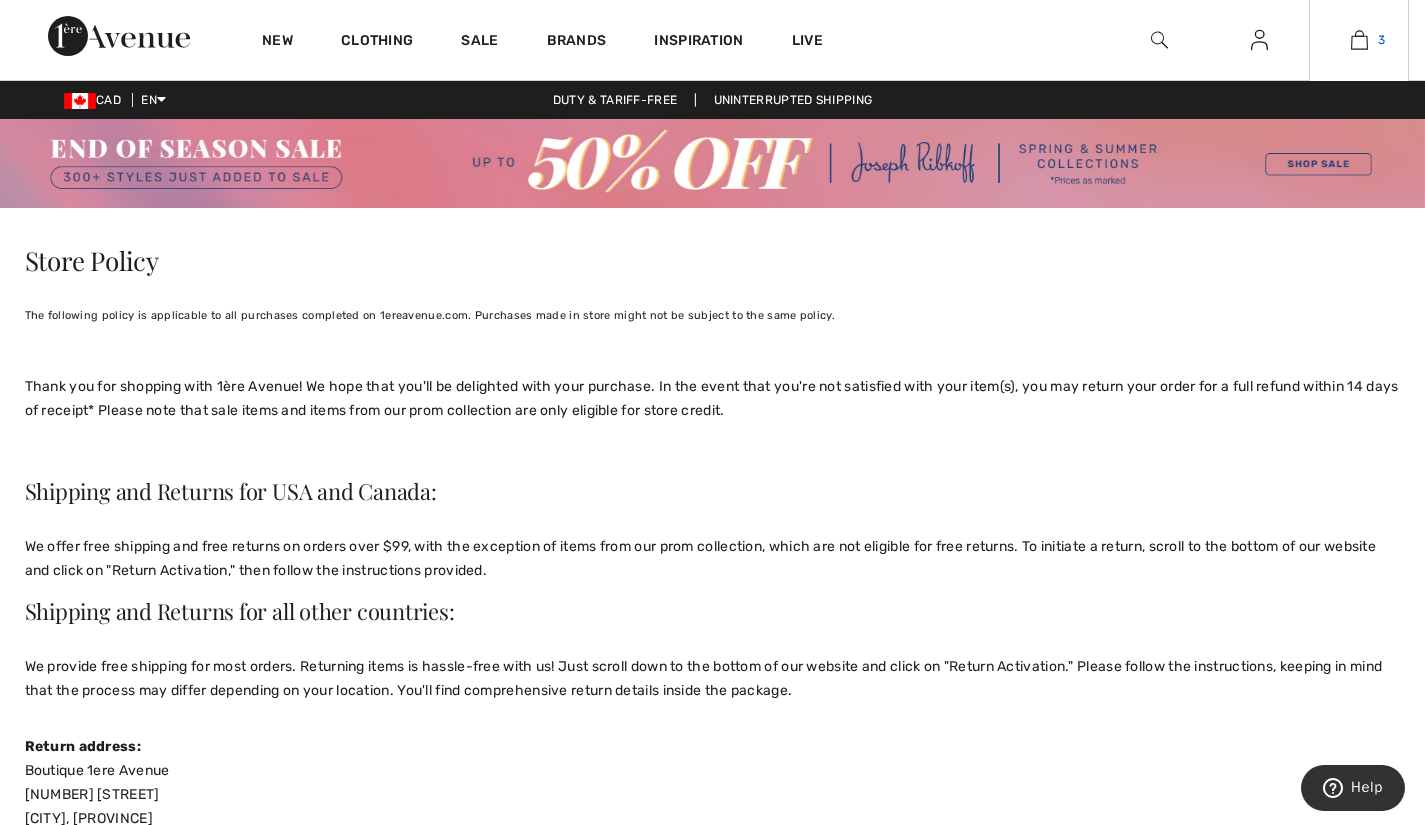 click on "3" at bounding box center (1381, 40) 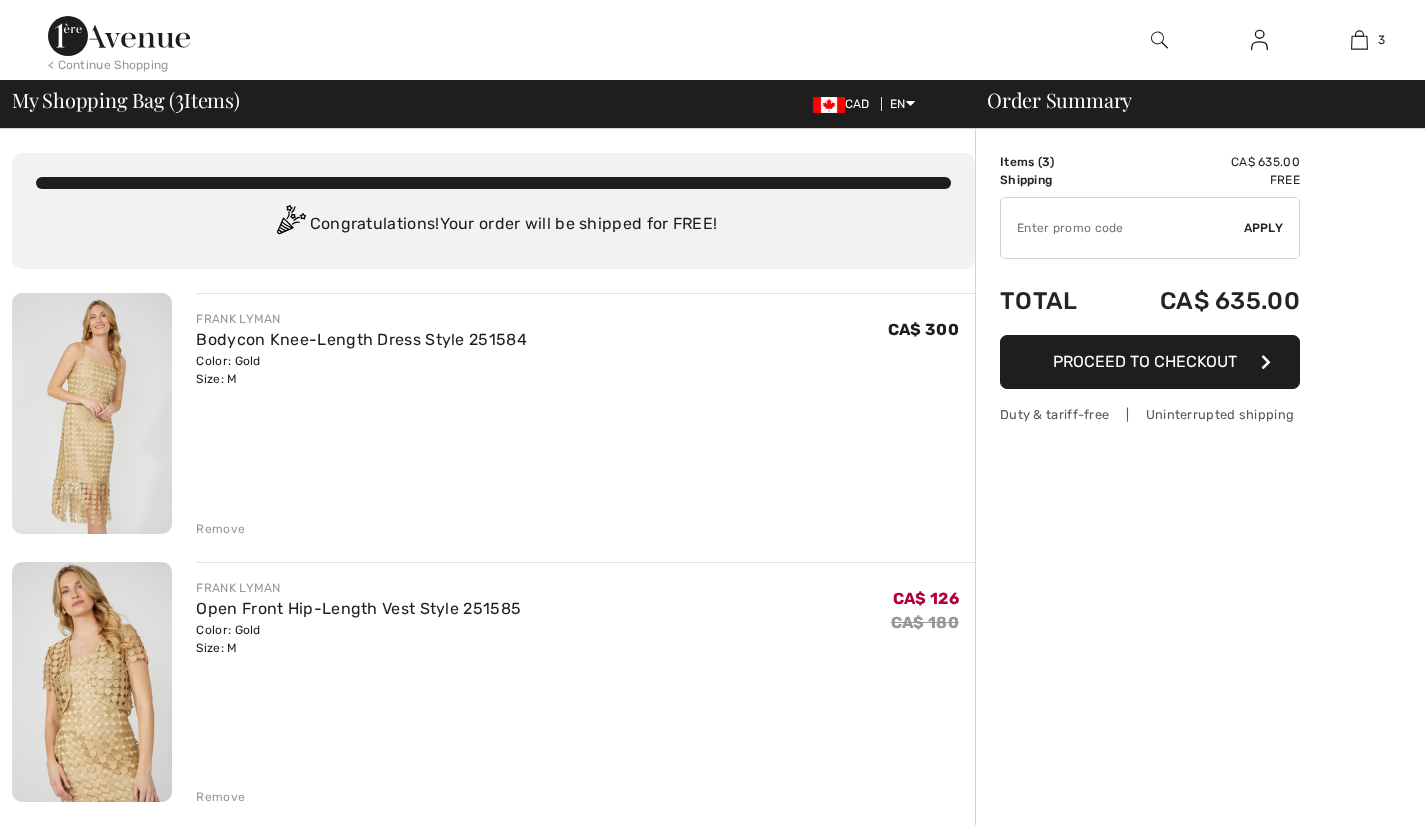 scroll, scrollTop: 0, scrollLeft: 0, axis: both 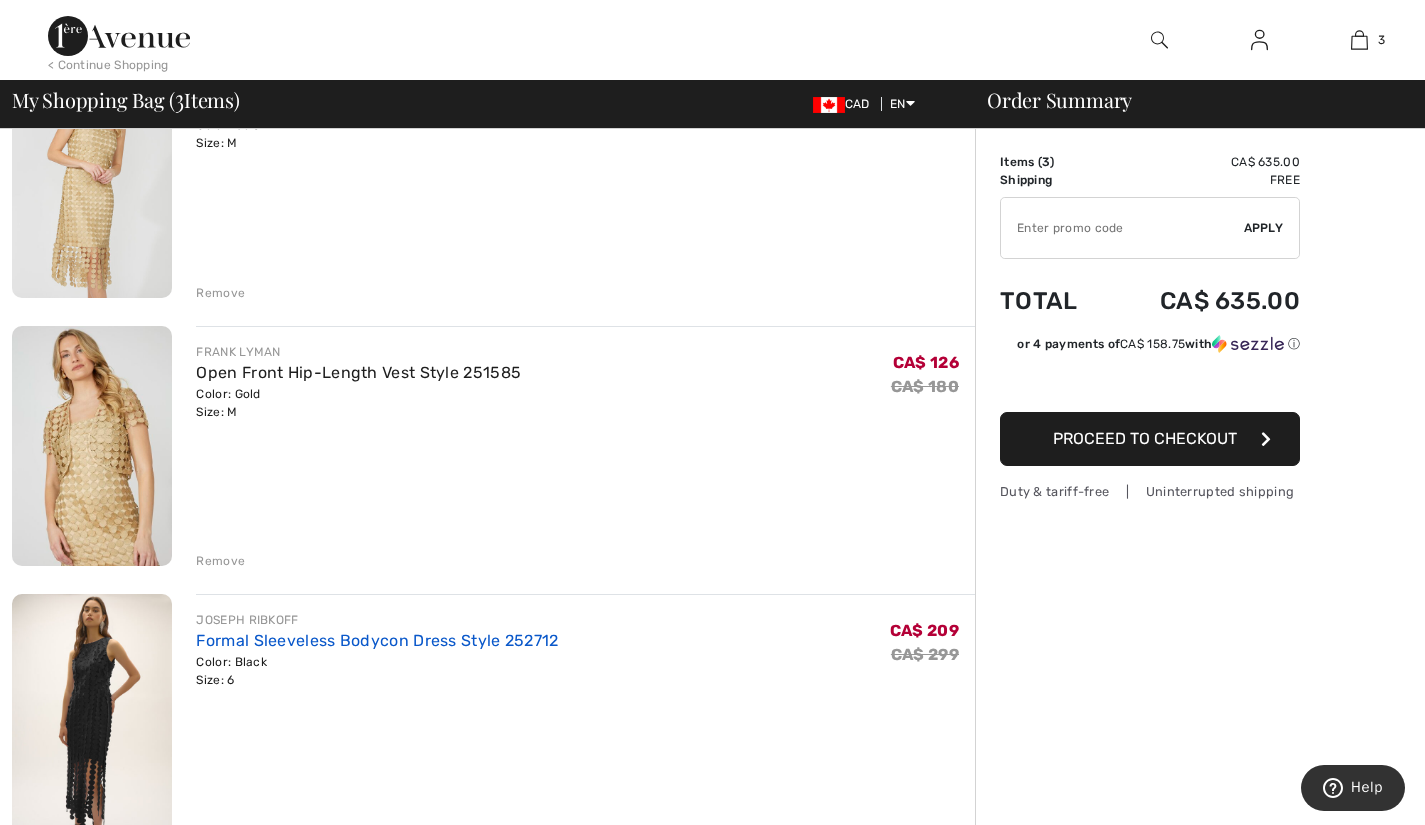 click on "Formal Sleeveless Bodycon Dress Style 252712" at bounding box center [377, 640] 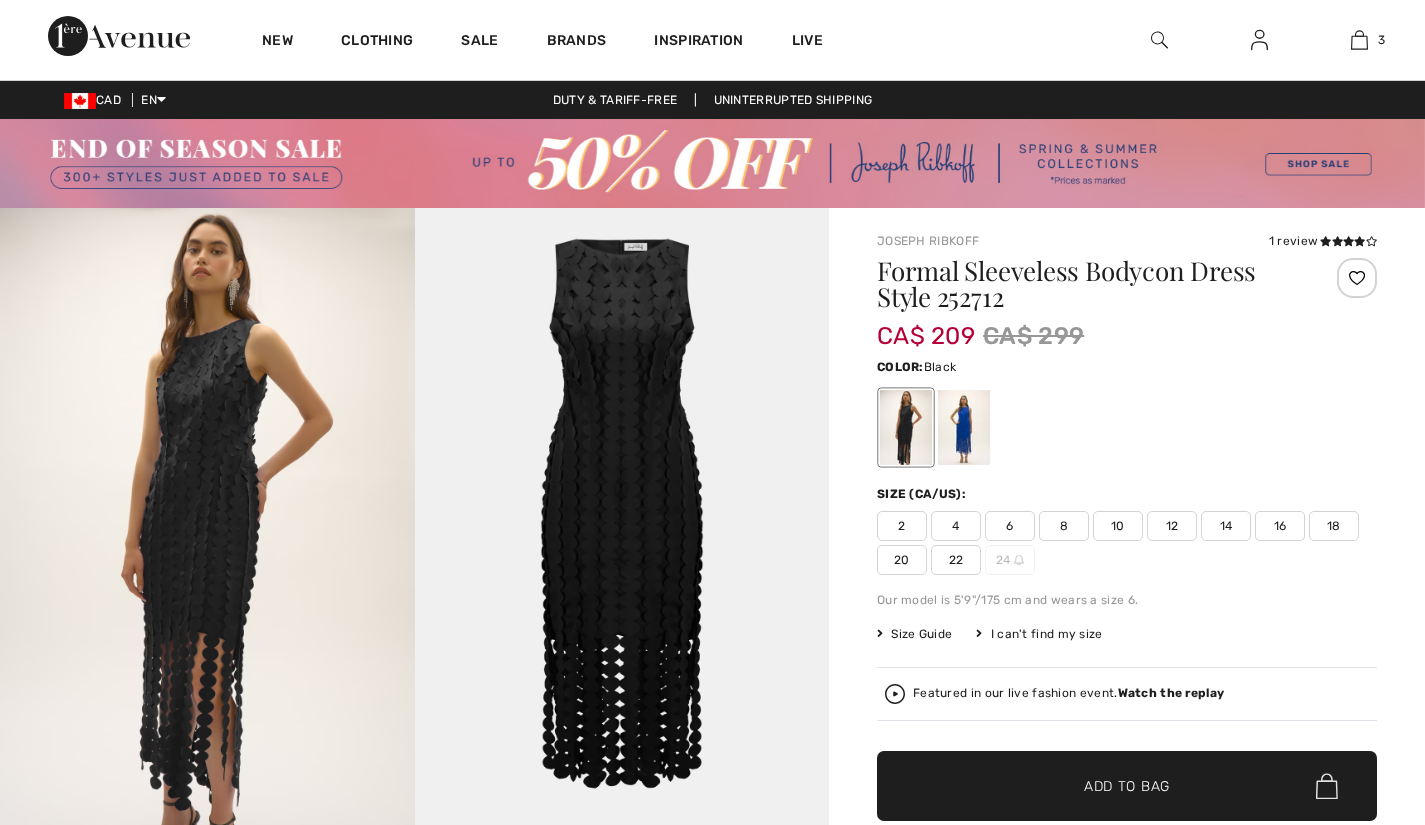 scroll, scrollTop: 0, scrollLeft: 0, axis: both 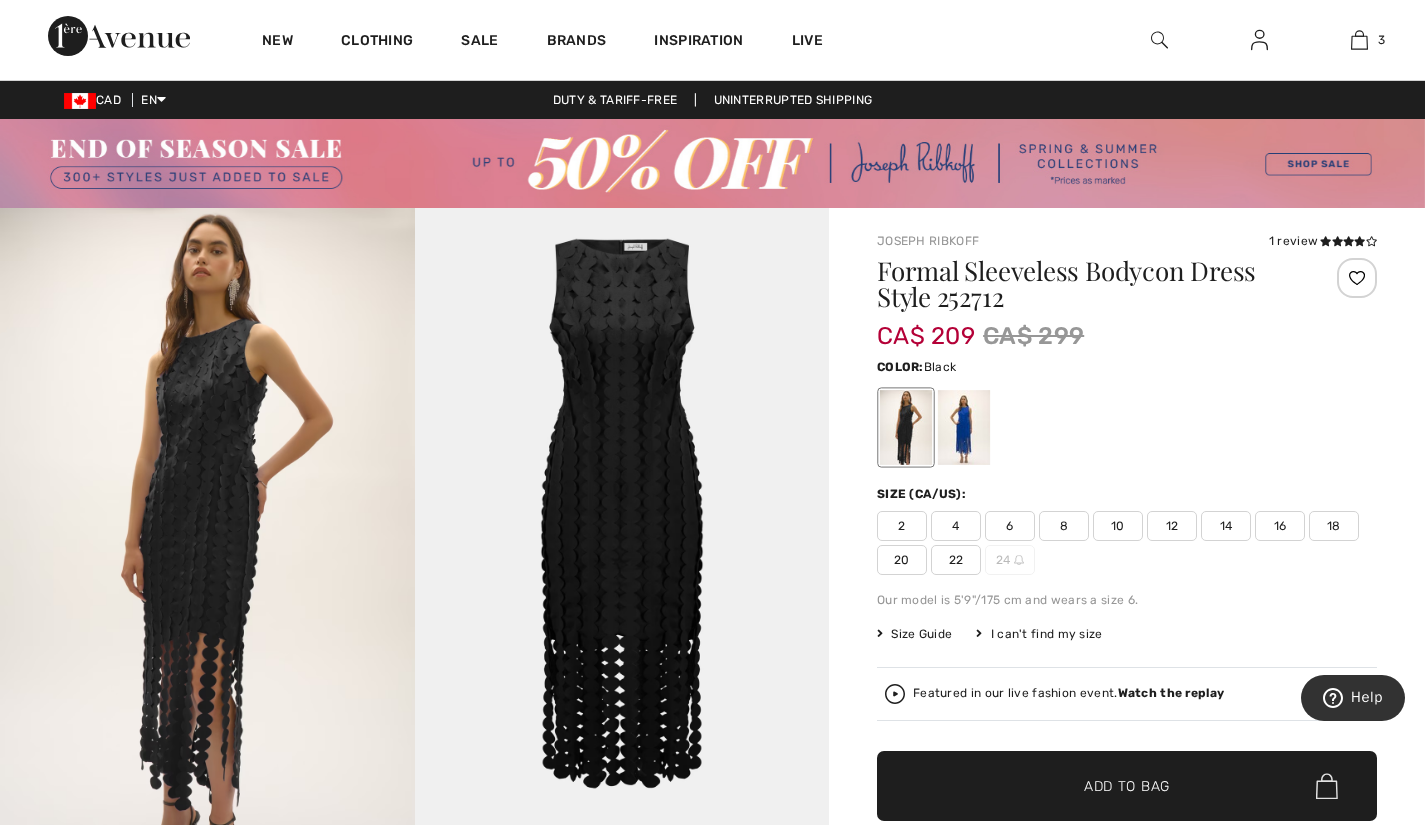 click on "Size Guide" at bounding box center (914, 634) 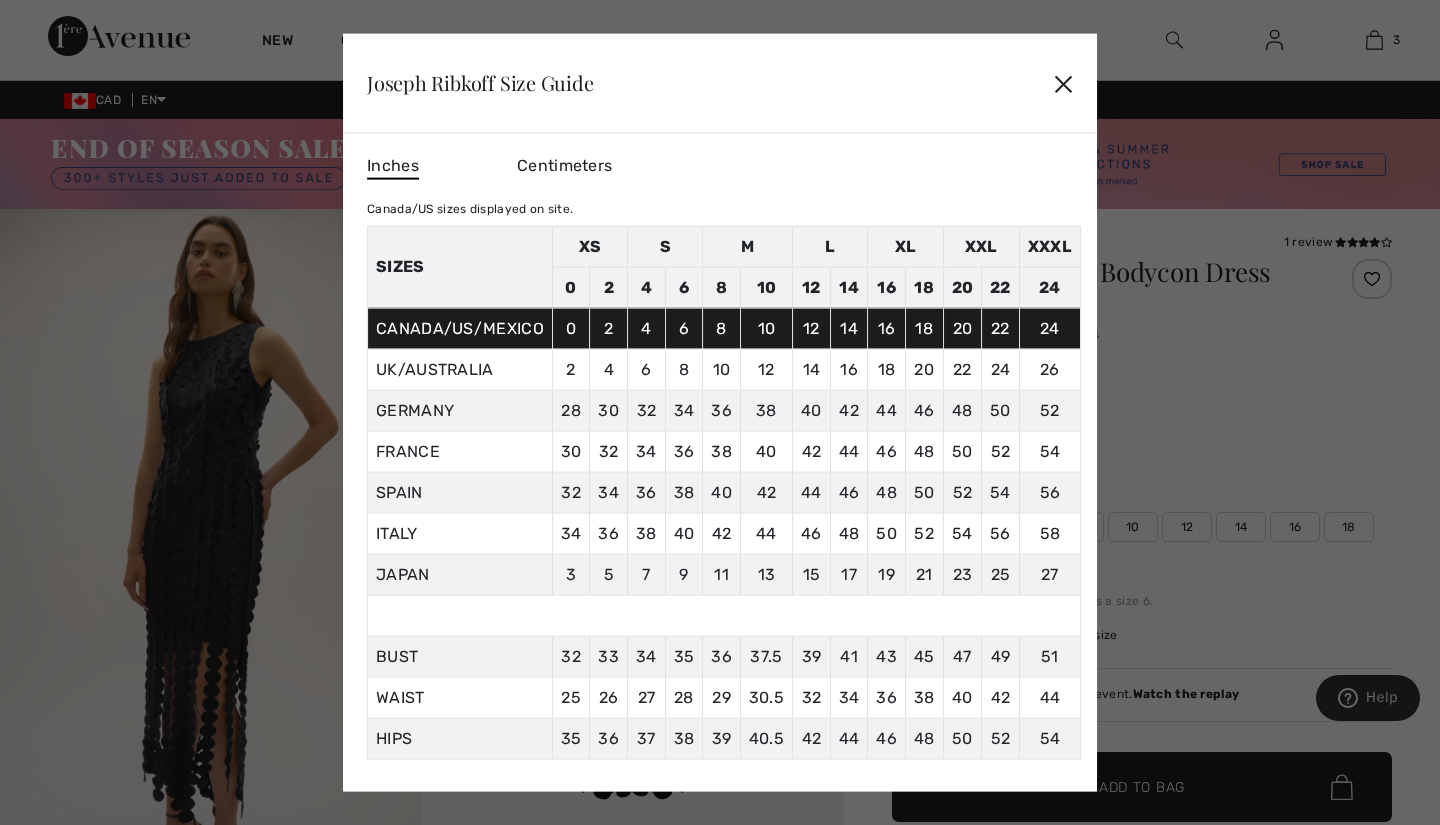 click on "✕" at bounding box center (1063, 83) 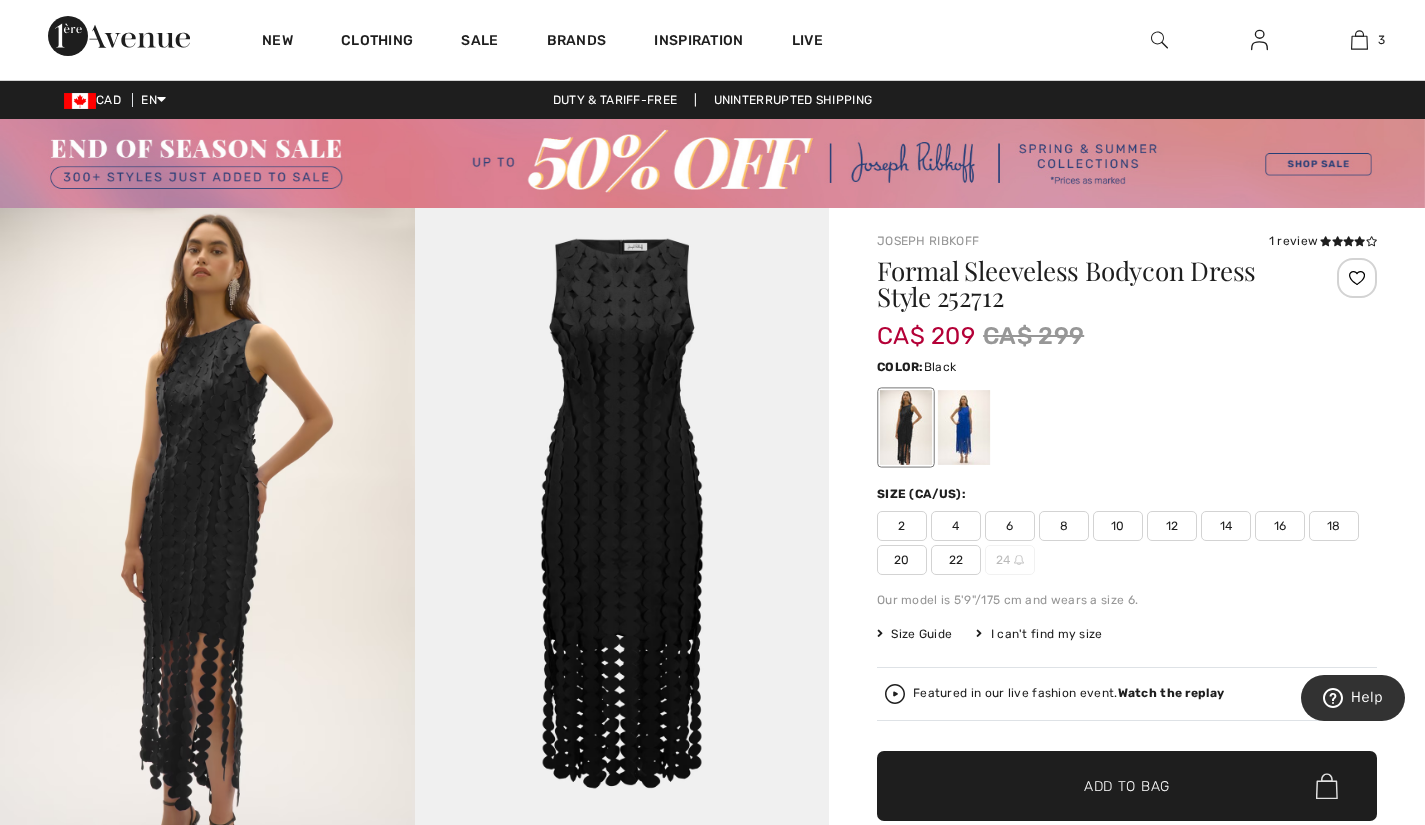 click on "8" at bounding box center [1064, 526] 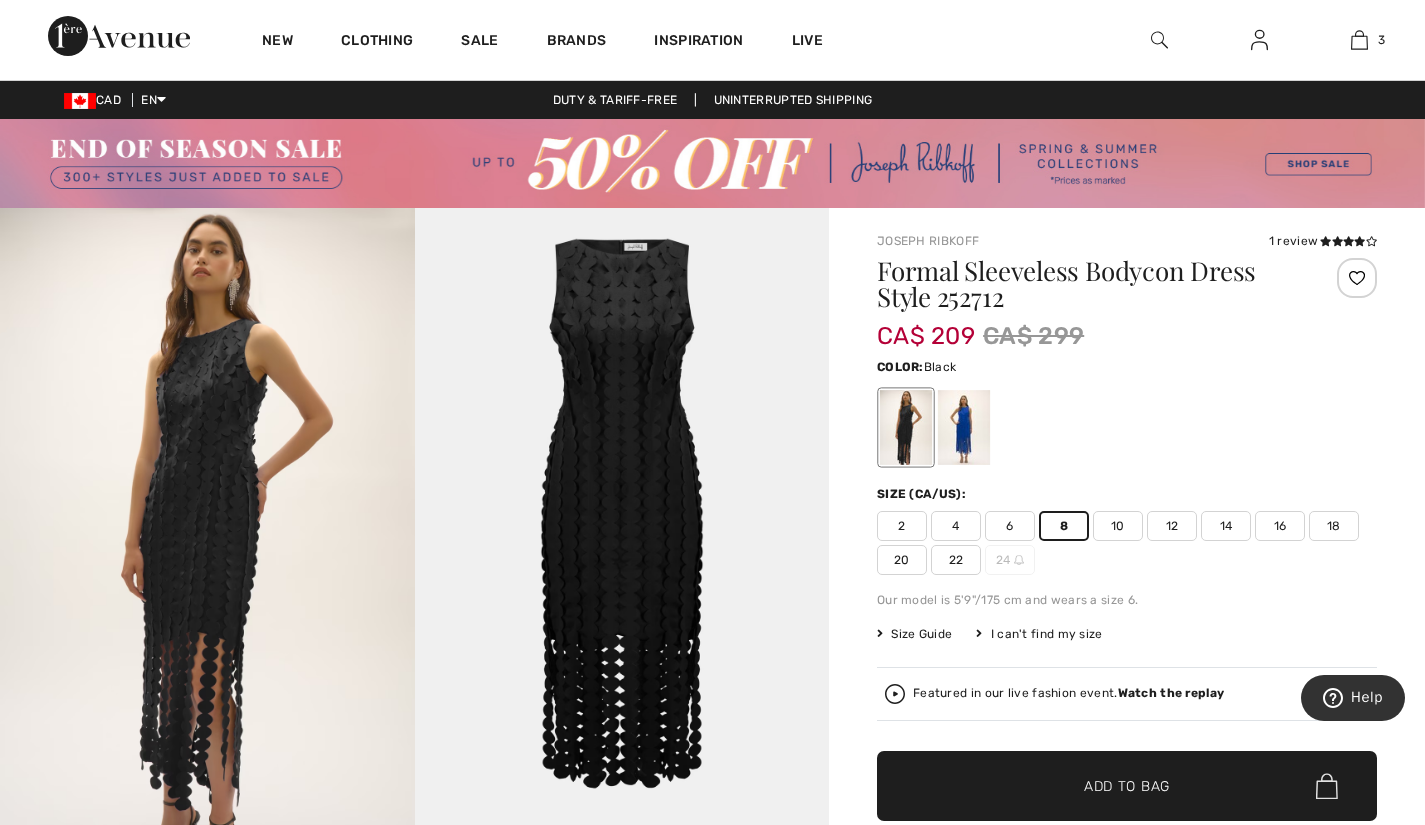 click on "Add to Bag" at bounding box center [1127, 786] 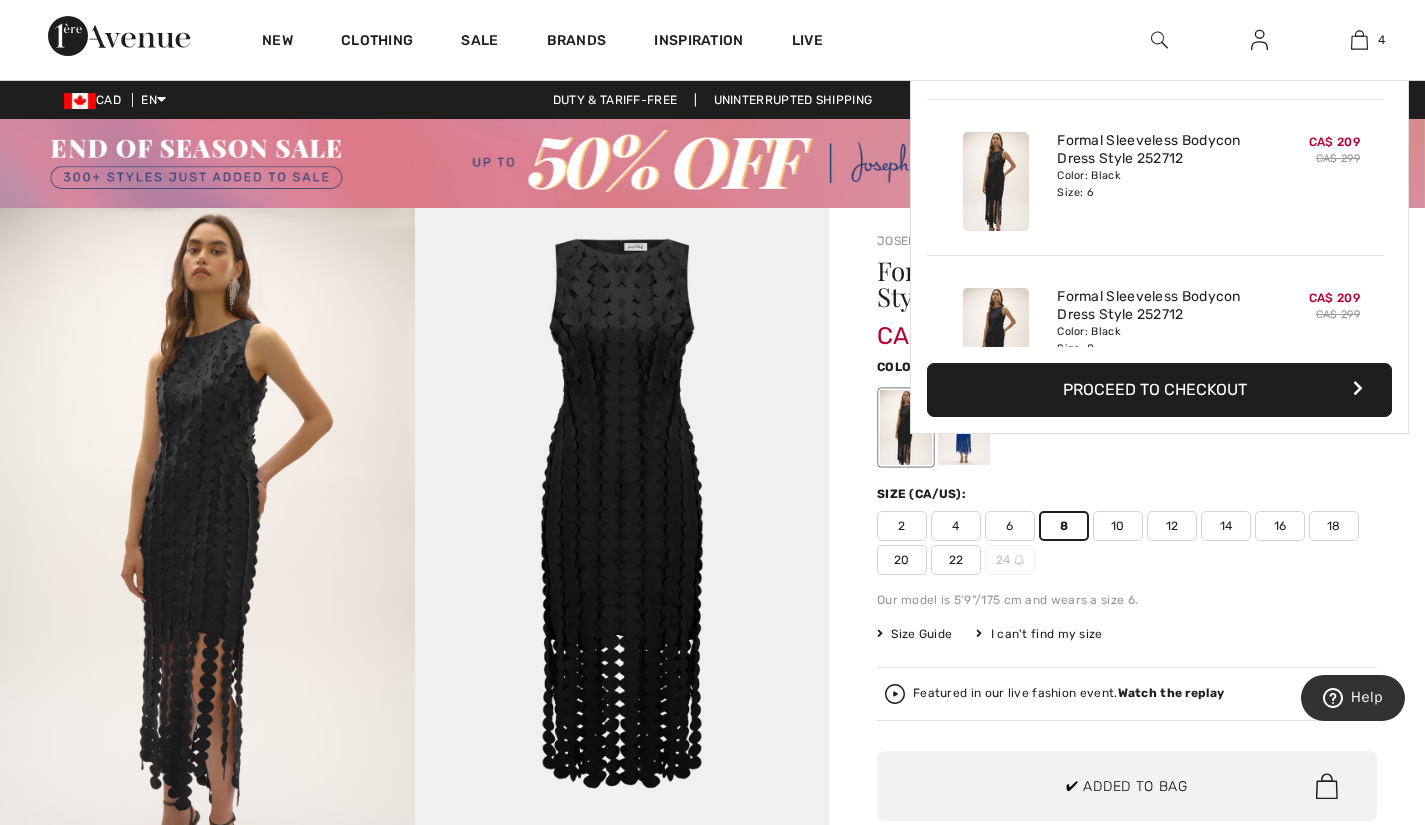 scroll, scrollTop: 374, scrollLeft: 0, axis: vertical 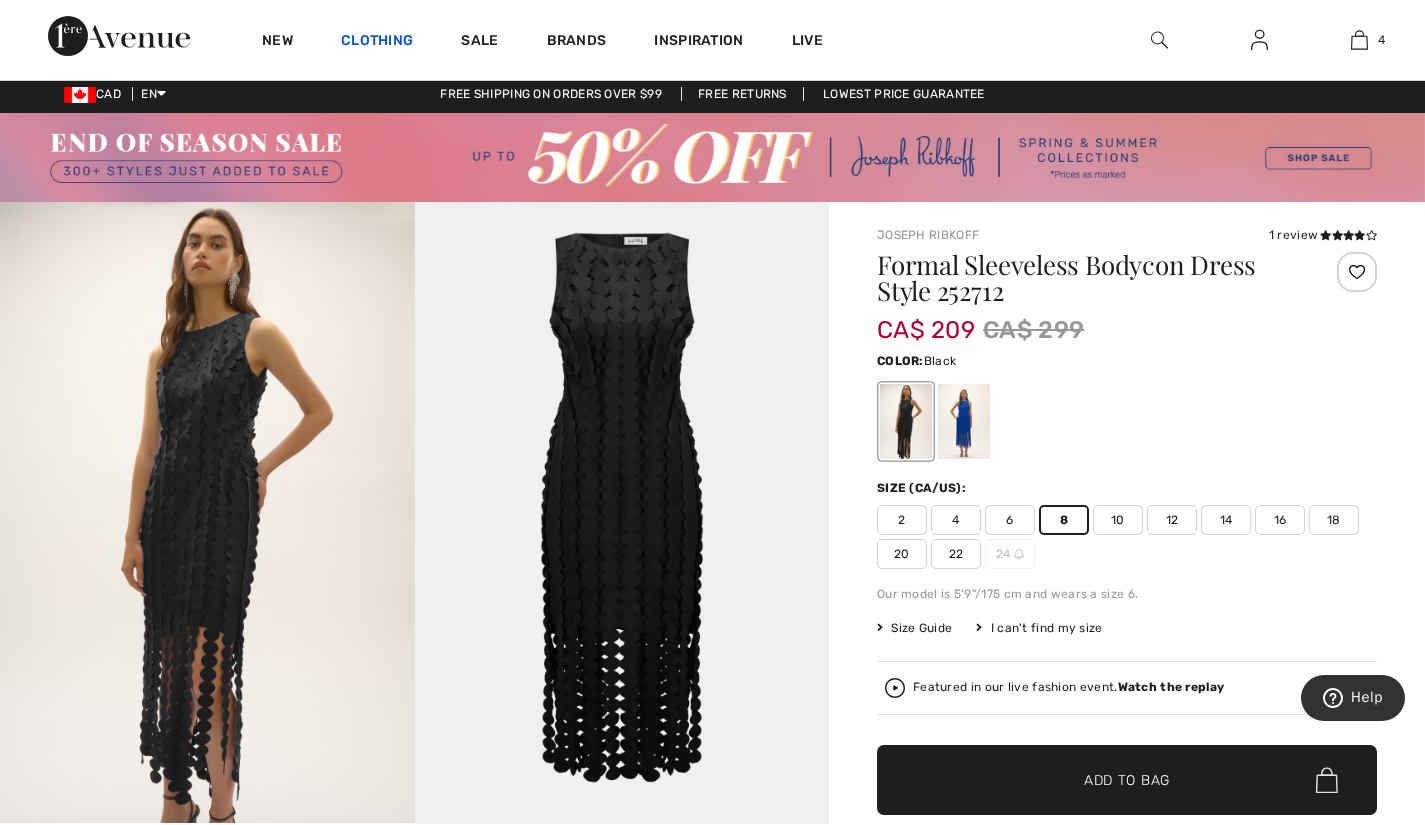 click on "Clothing" at bounding box center [377, 42] 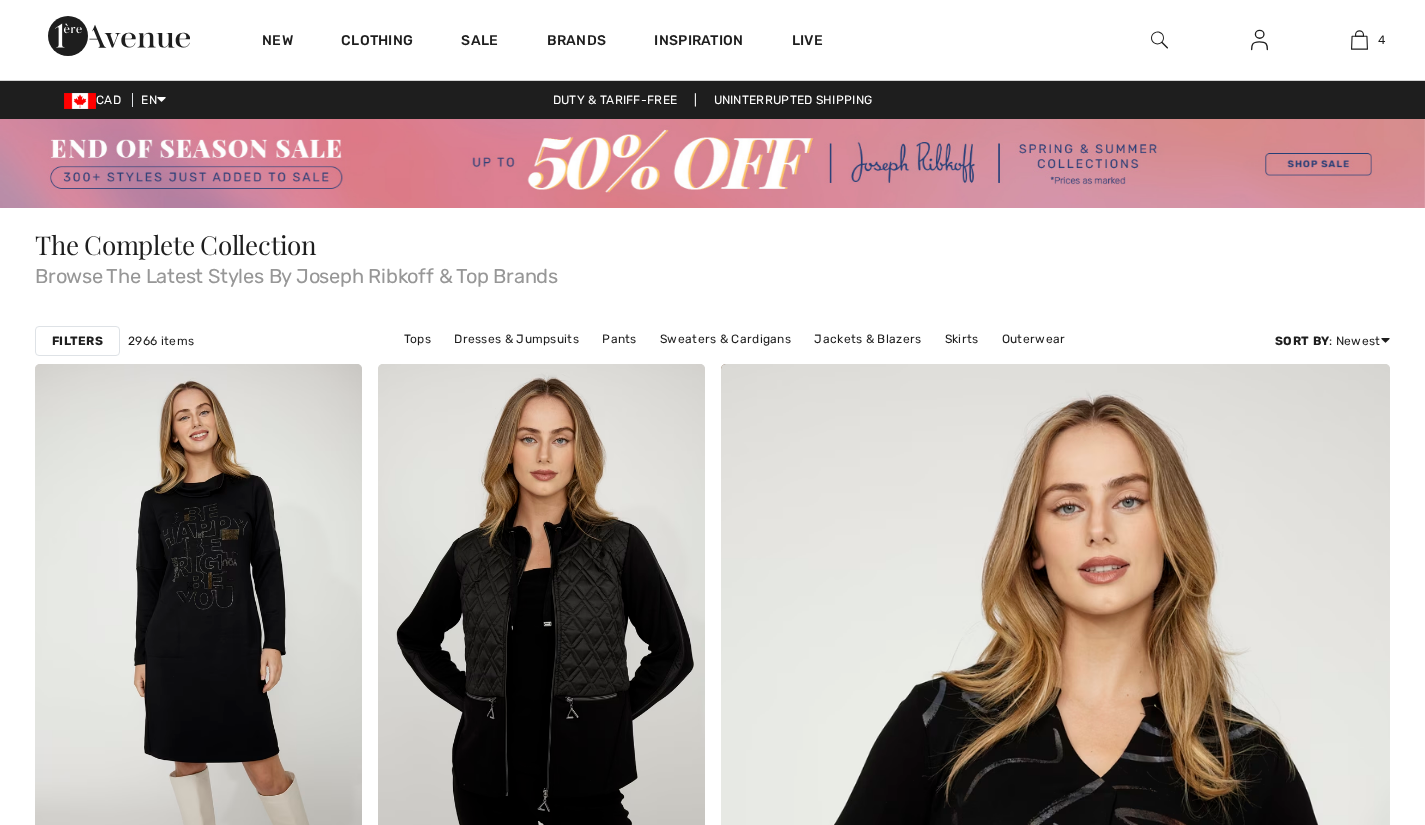 click at bounding box center [1159, 40] 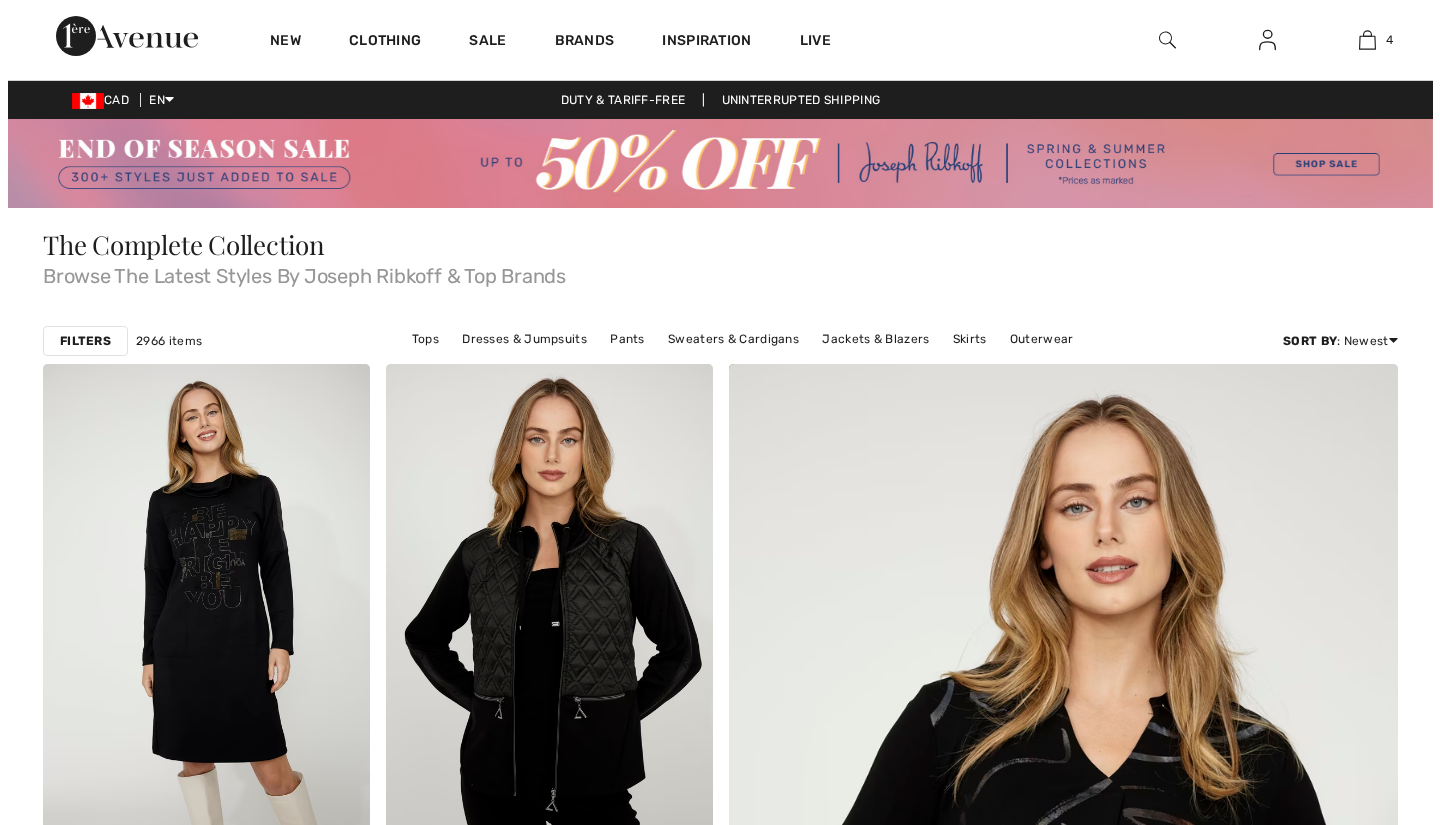 scroll, scrollTop: 0, scrollLeft: 0, axis: both 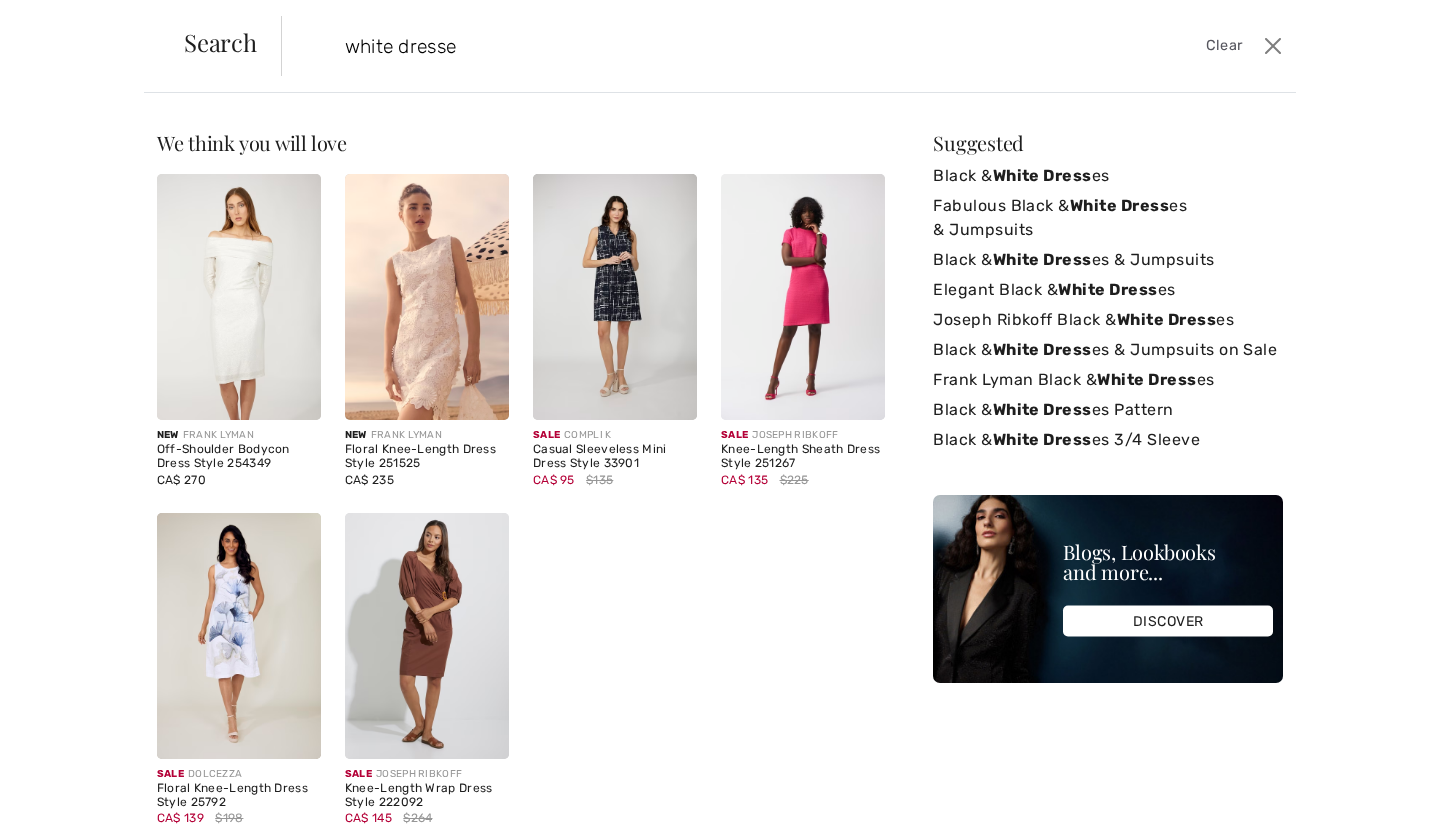 type on "white dresses" 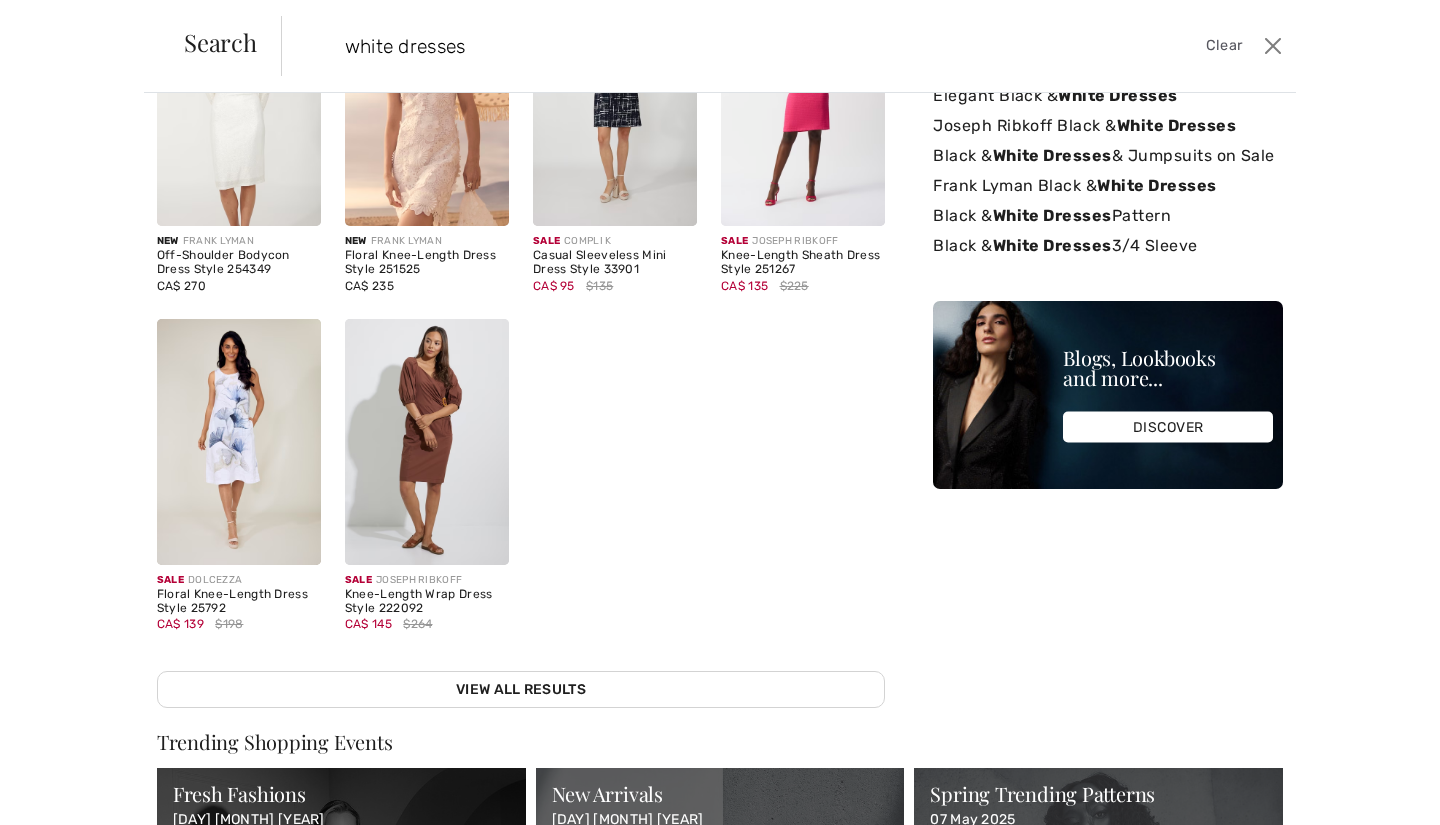 scroll, scrollTop: 0, scrollLeft: 0, axis: both 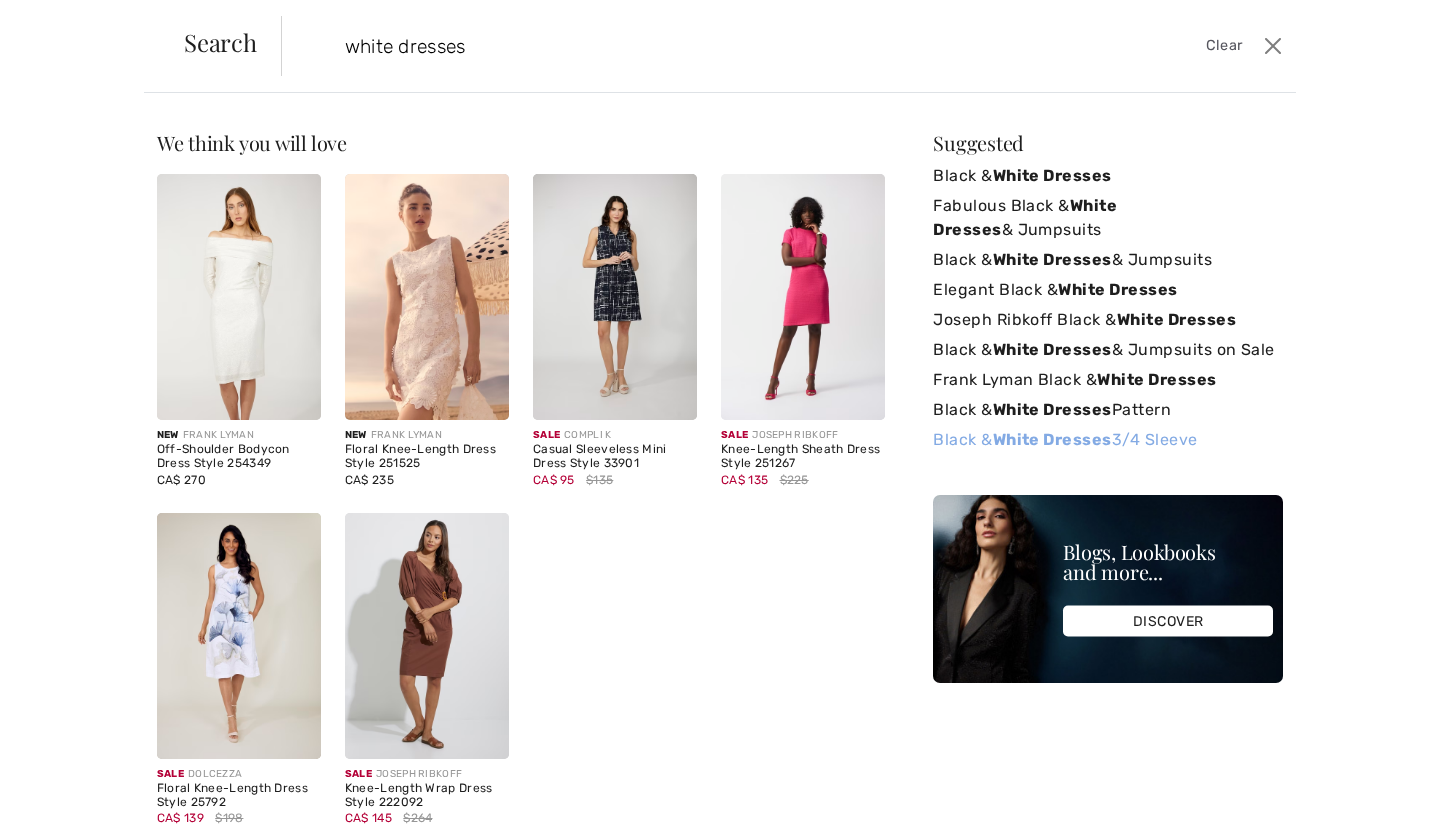 click on "Black &  White Dresses  3/4 Sleeve" at bounding box center (1108, 440) 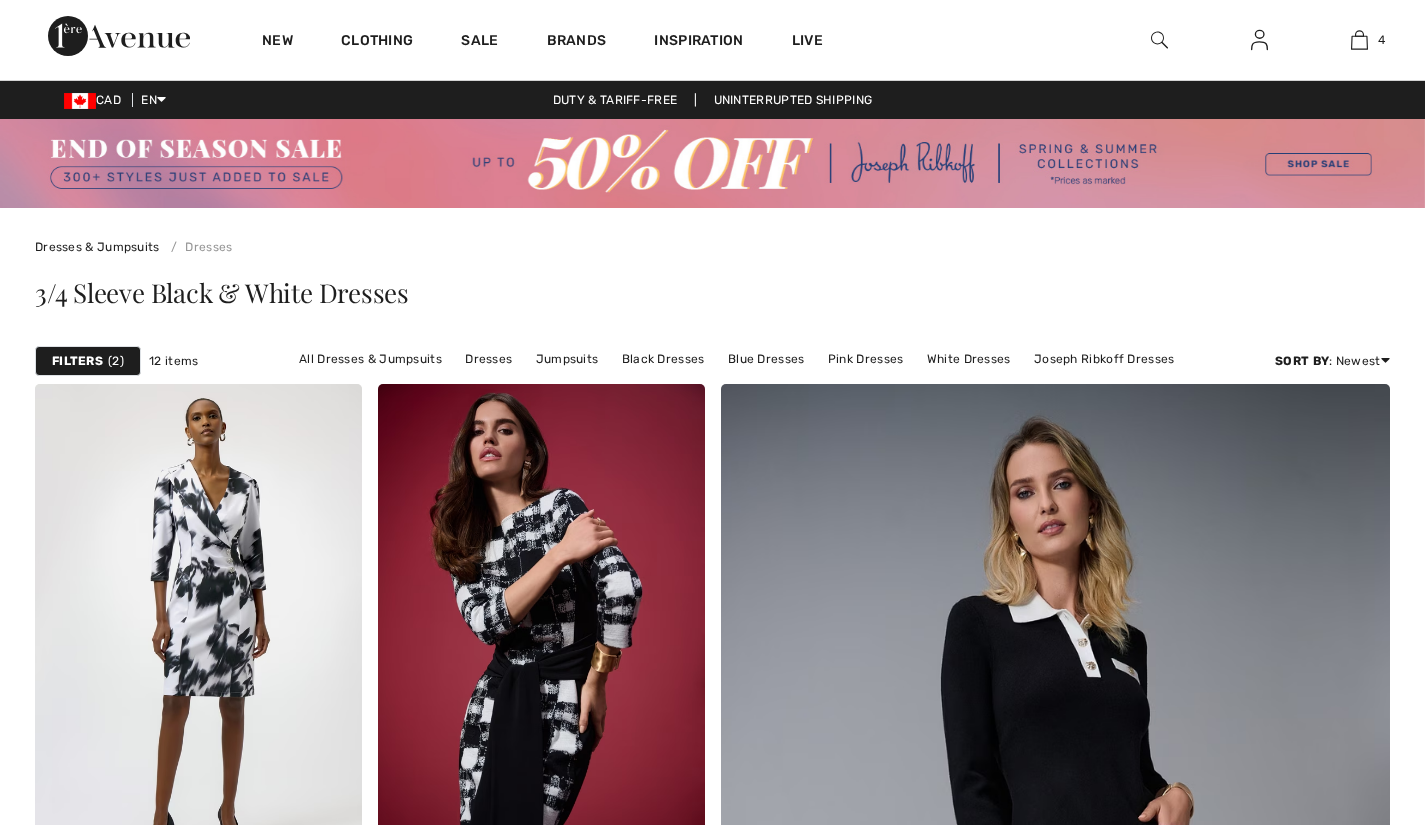 scroll, scrollTop: 0, scrollLeft: 0, axis: both 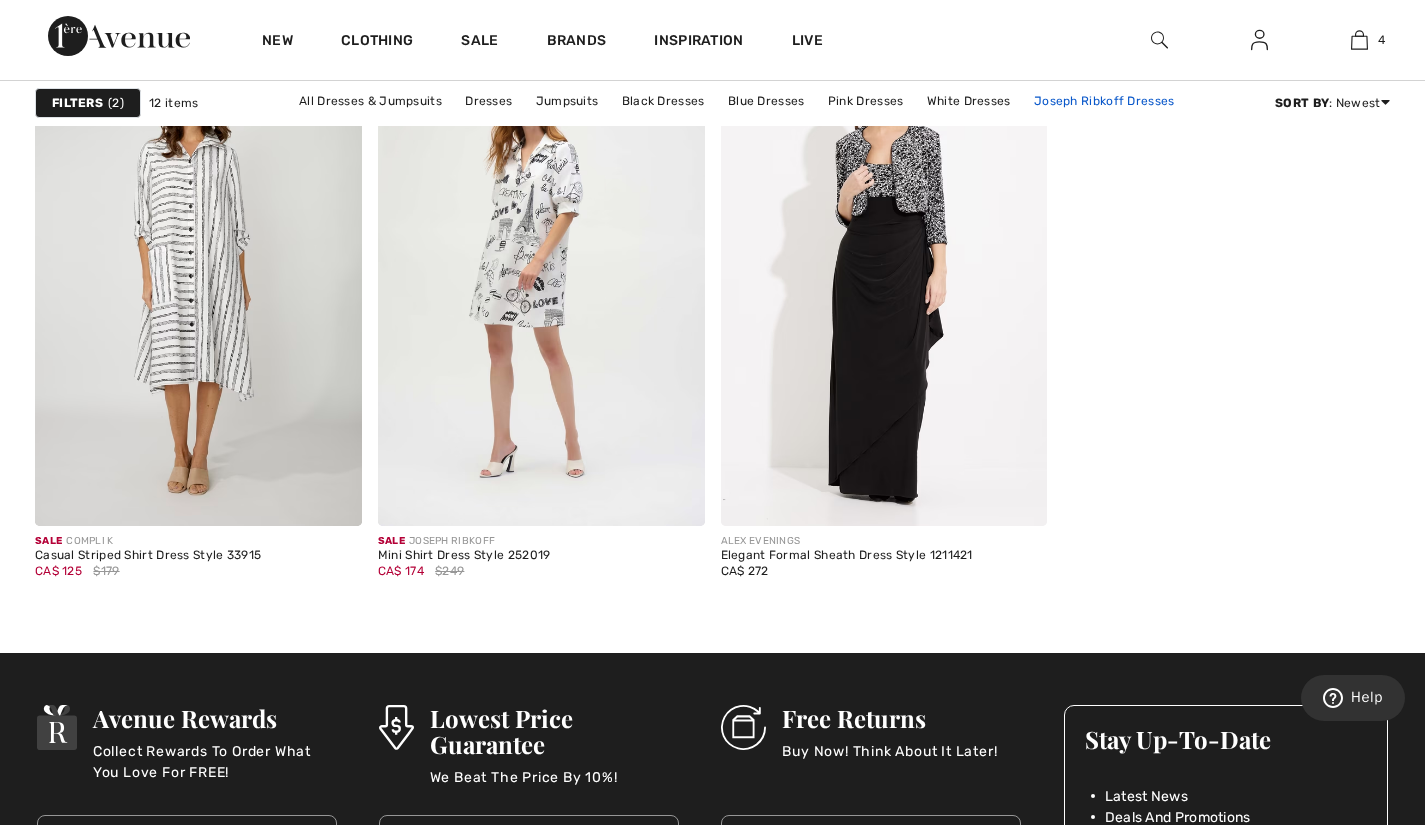 click on "Joseph Ribkoff Dresses" at bounding box center [1104, 101] 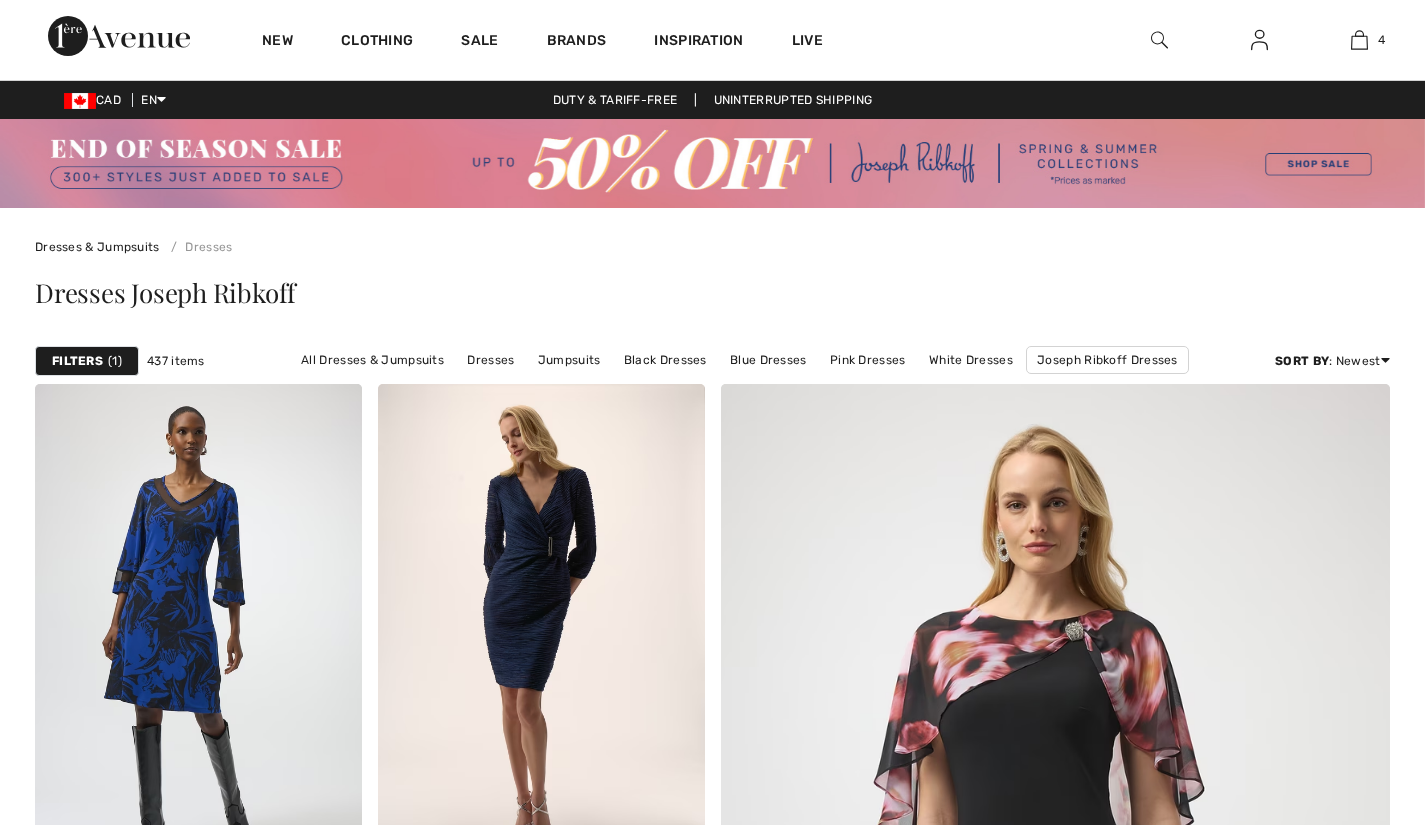 scroll, scrollTop: 155, scrollLeft: 0, axis: vertical 